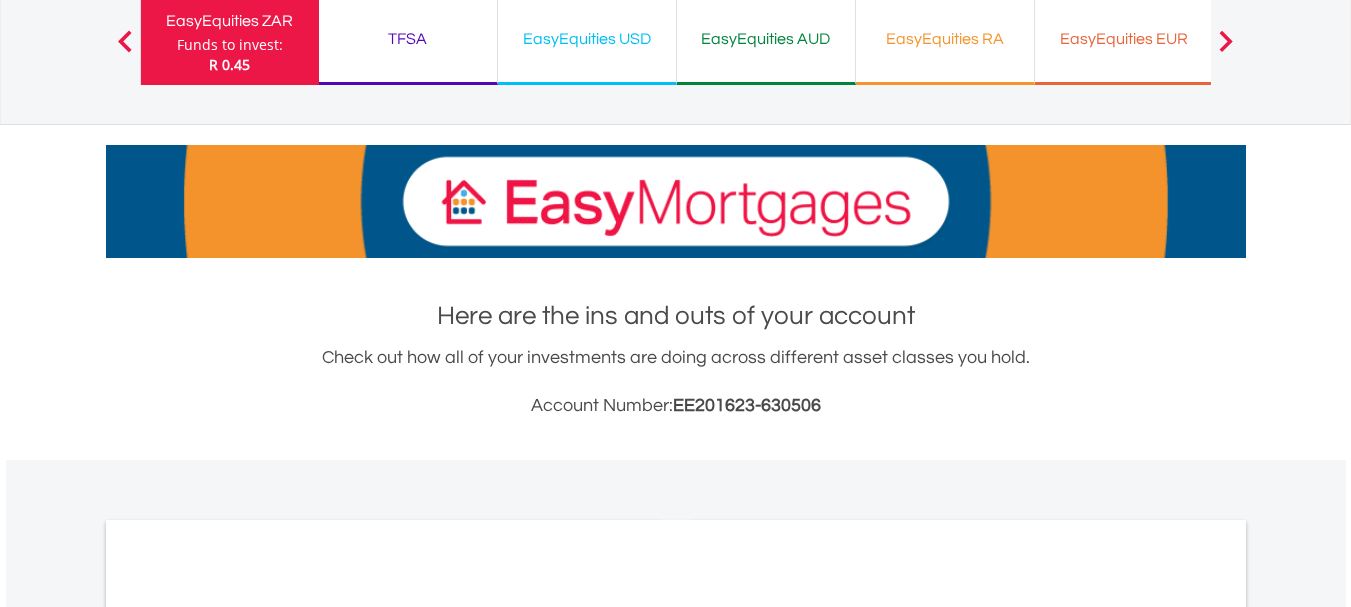 scroll, scrollTop: 159, scrollLeft: 0, axis: vertical 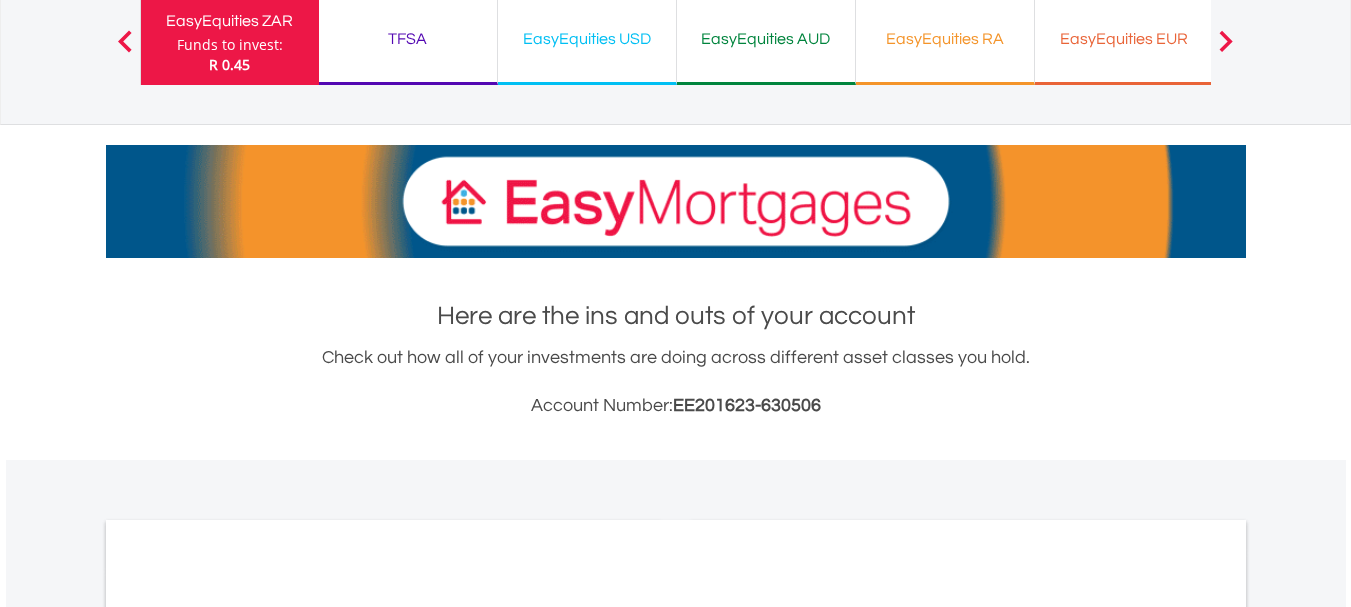 drag, startPoint x: 1356, startPoint y: 74, endPoint x: 1359, endPoint y: 114, distance: 40.112343 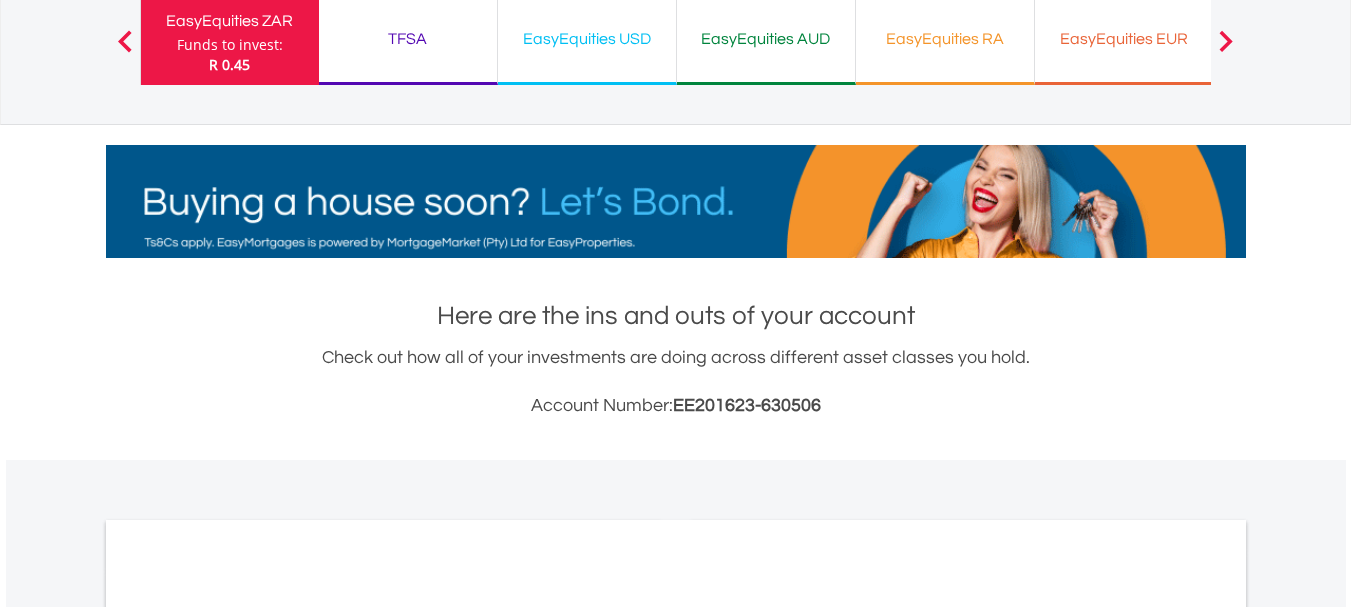 click on "My Investments
Invest Now
New Listings
Sell
My Recurring Investments
Pending Orders
Switch Unit Trusts
Vouchers
Buy a Voucher
Redeem a Voucher" at bounding box center [675, 559] 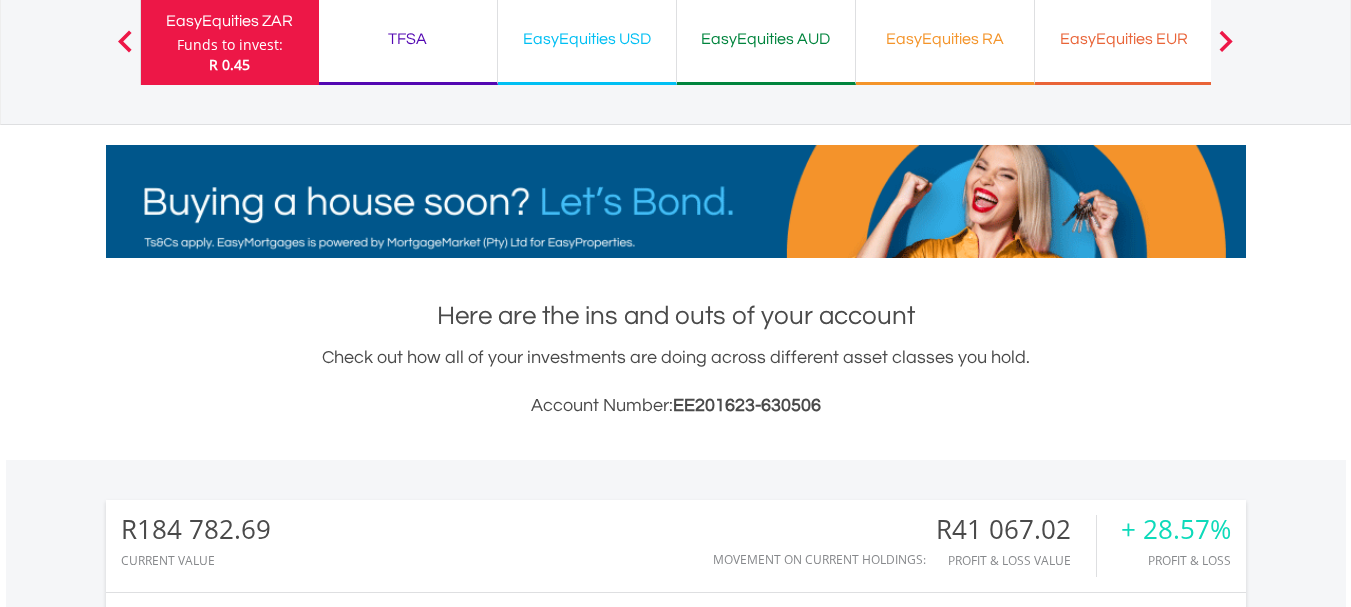 scroll, scrollTop: 177, scrollLeft: 0, axis: vertical 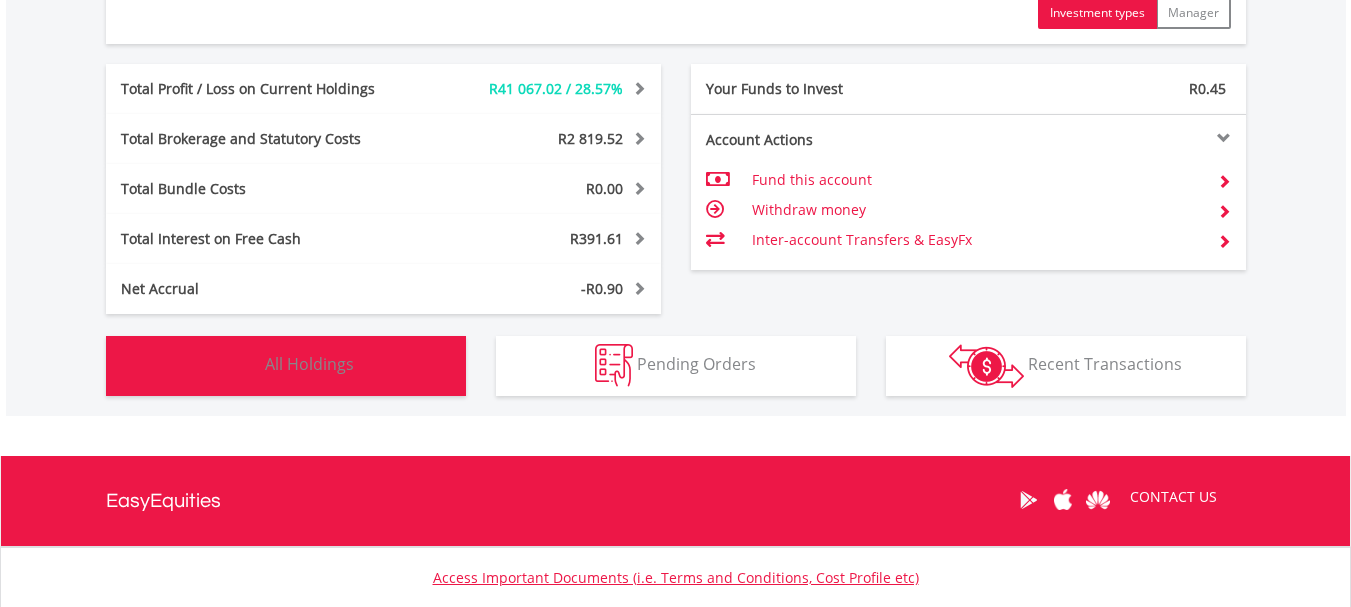 click on "Holdings
All Holdings" at bounding box center [286, 366] 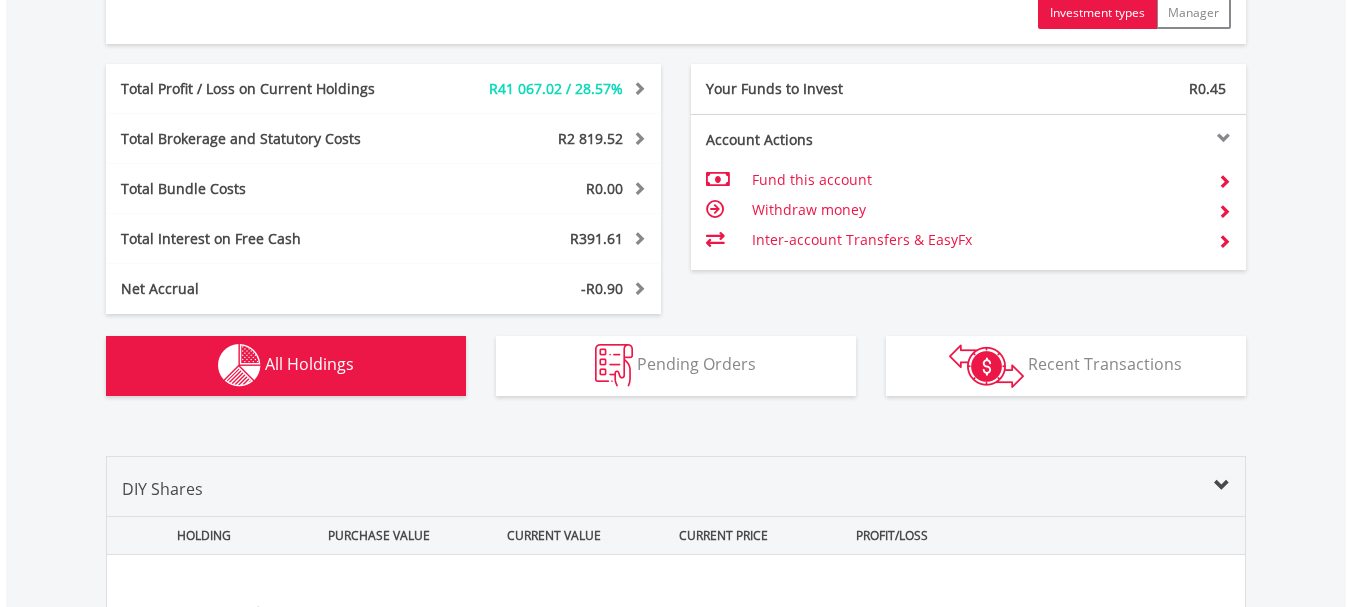 scroll, scrollTop: 1563, scrollLeft: 0, axis: vertical 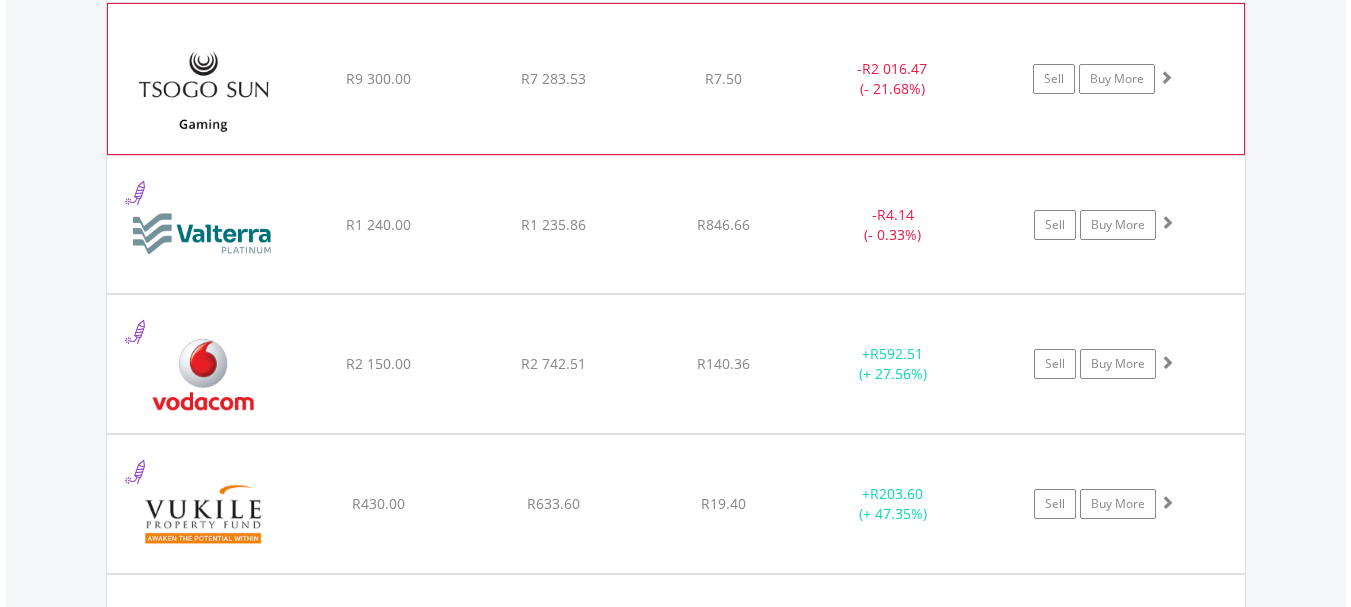 click at bounding box center (1166, 77) 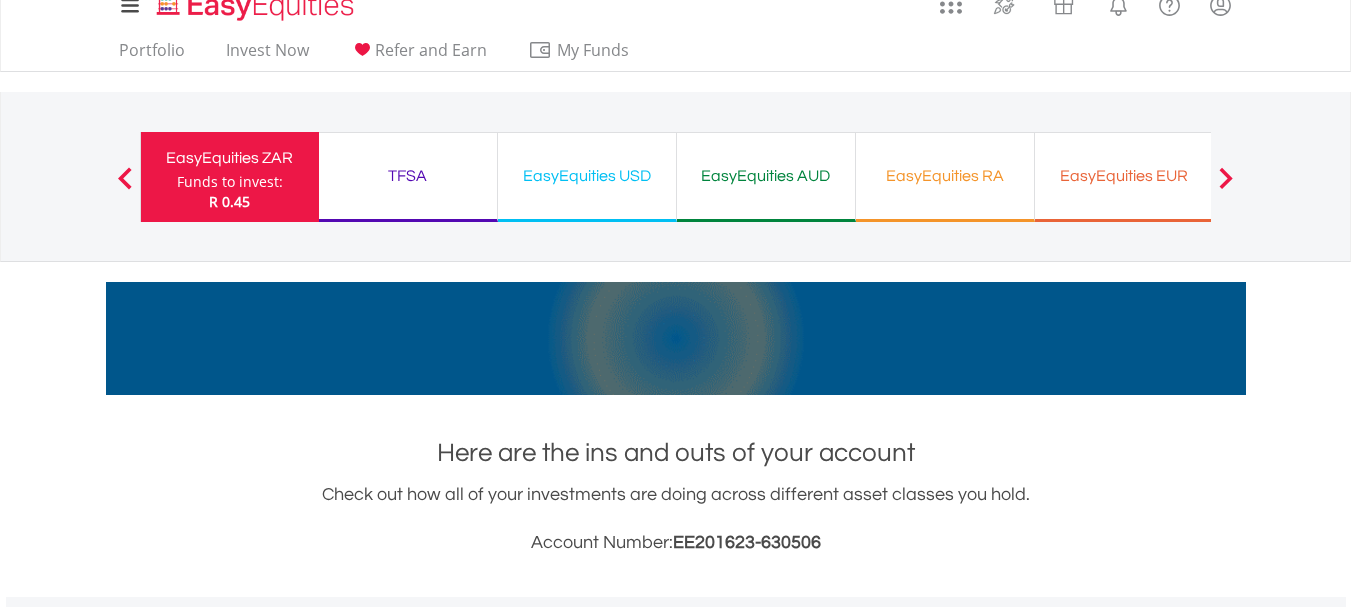 scroll, scrollTop: 0, scrollLeft: 0, axis: both 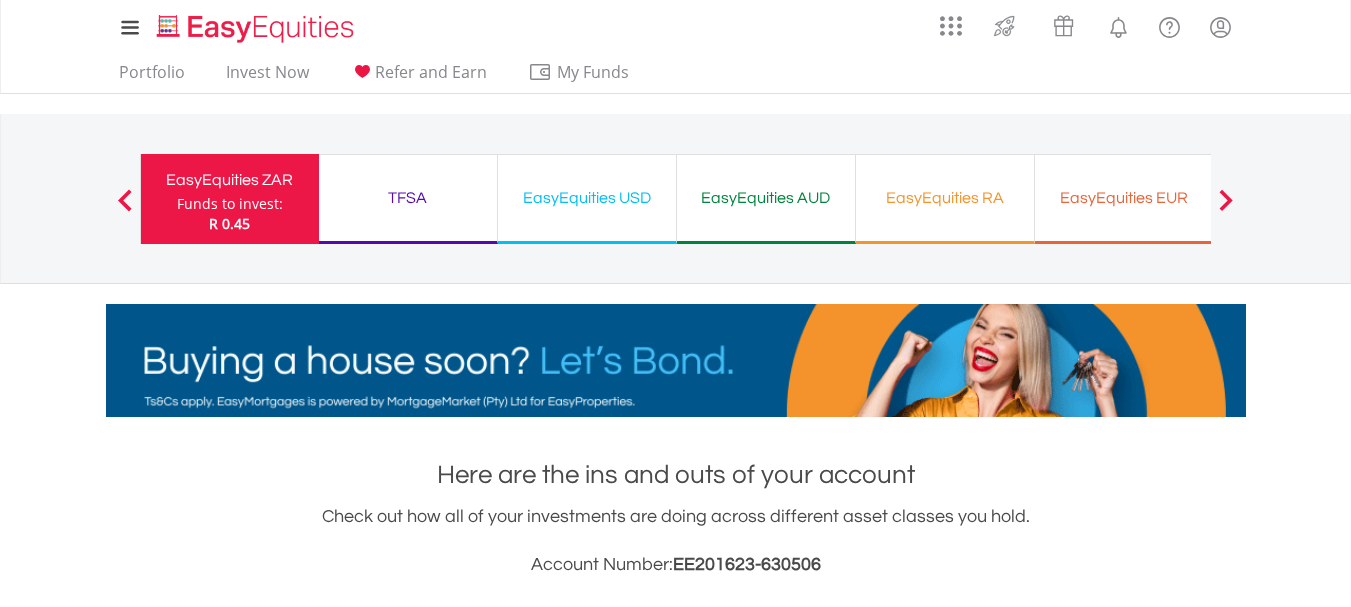 click on "EasyEquities USD" at bounding box center [587, 198] 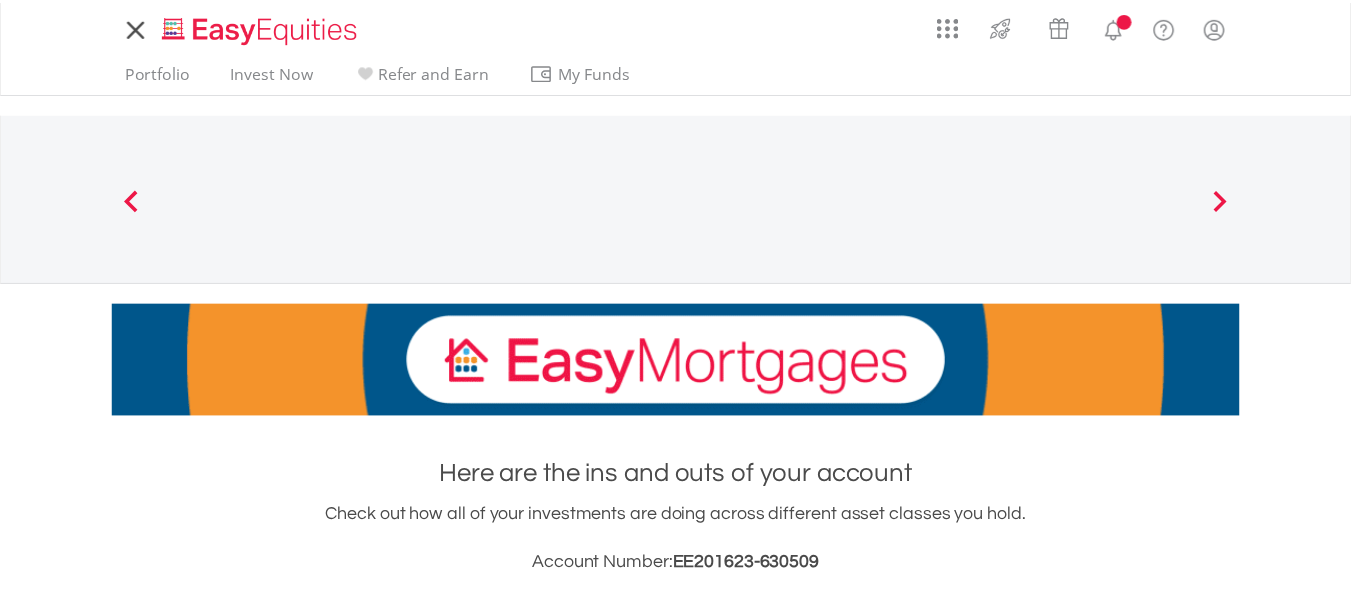scroll, scrollTop: 0, scrollLeft: 0, axis: both 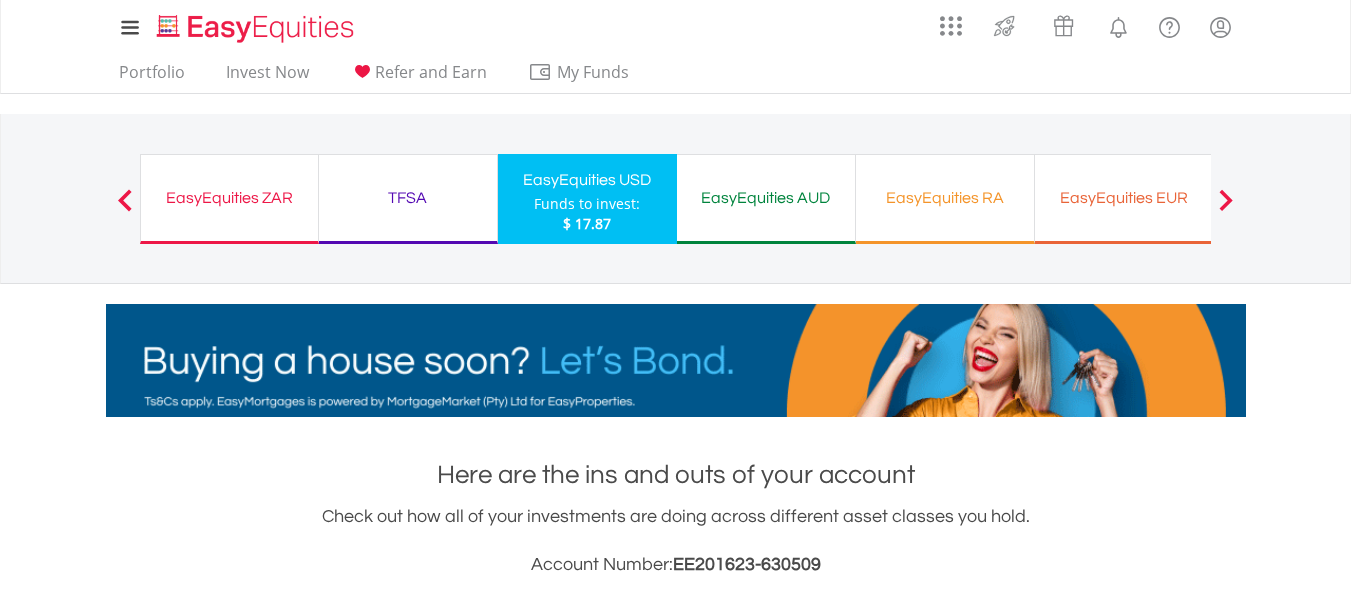 click on "TFSA" at bounding box center [408, 198] 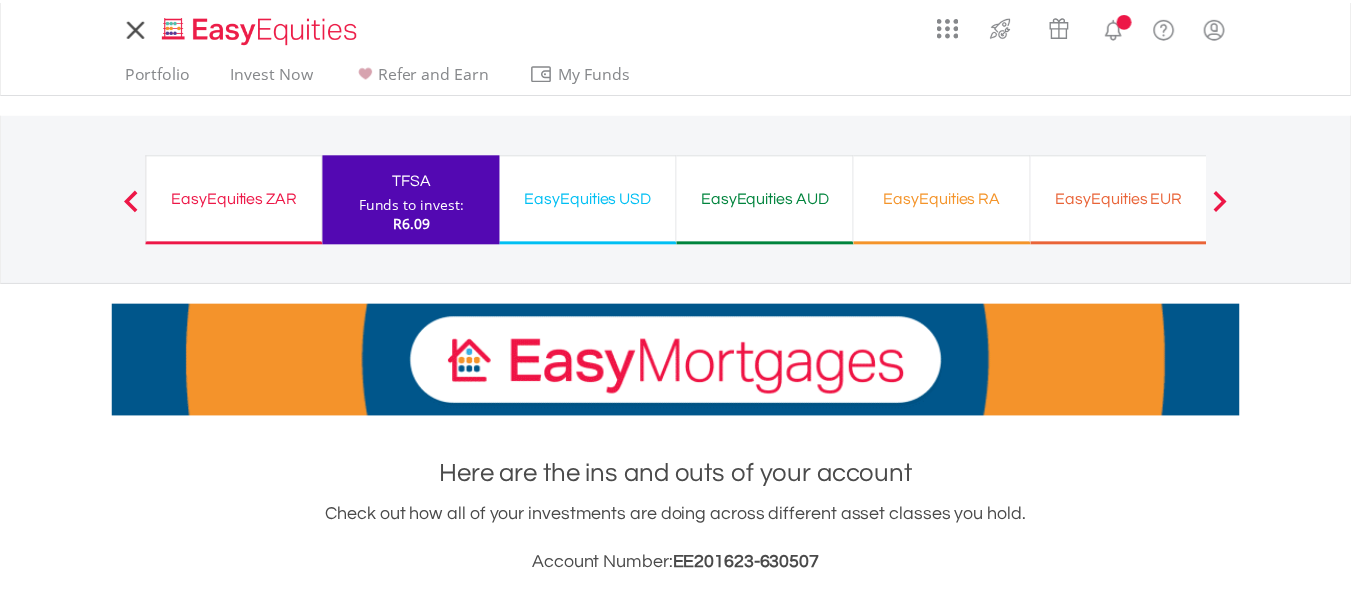 scroll, scrollTop: 0, scrollLeft: 0, axis: both 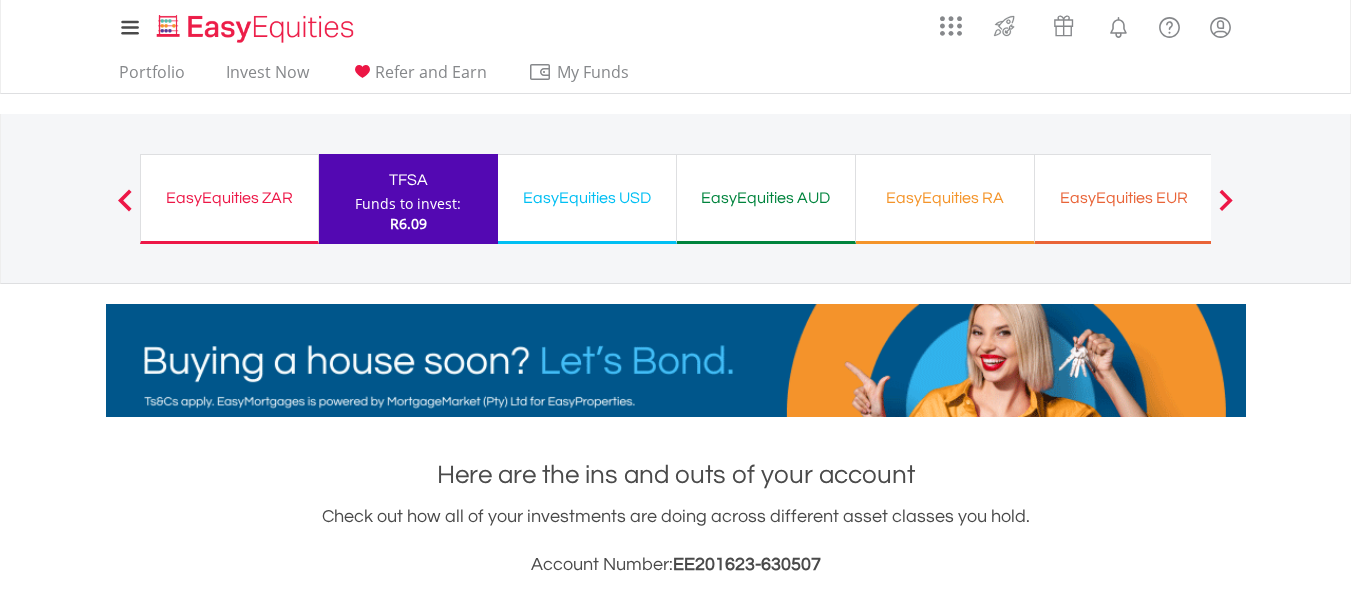 click on "EasyEquities AUD" at bounding box center [766, 198] 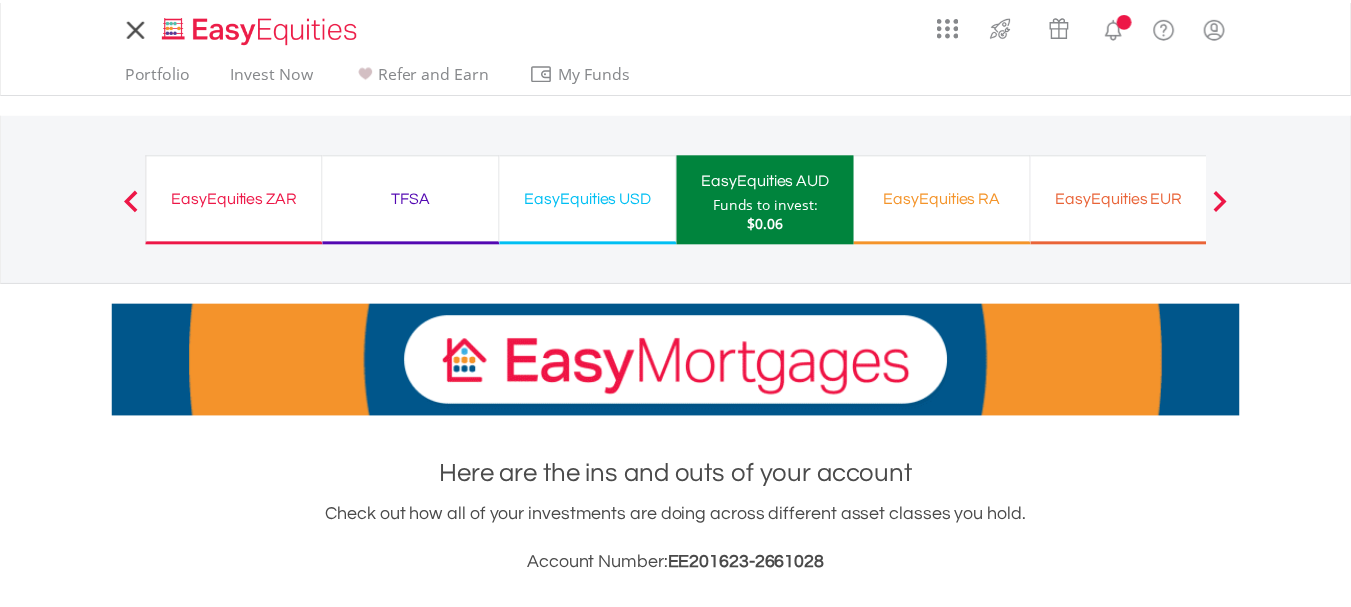 scroll, scrollTop: 0, scrollLeft: 0, axis: both 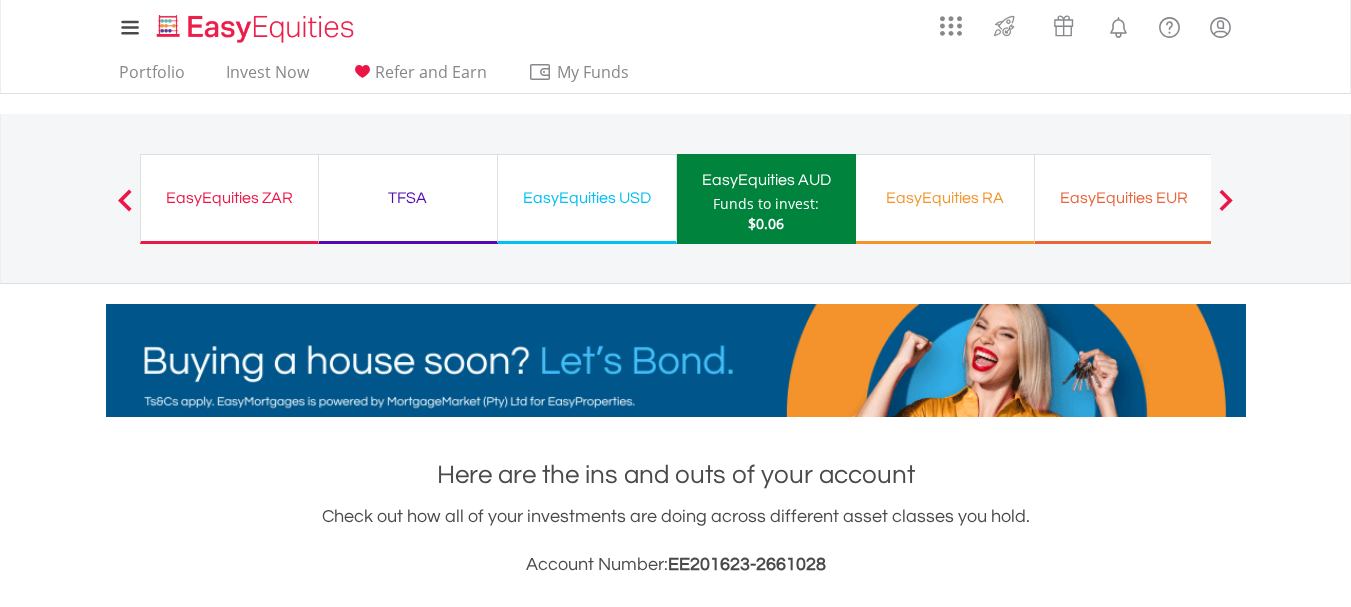 click on "EasyEquities RA" at bounding box center [945, 198] 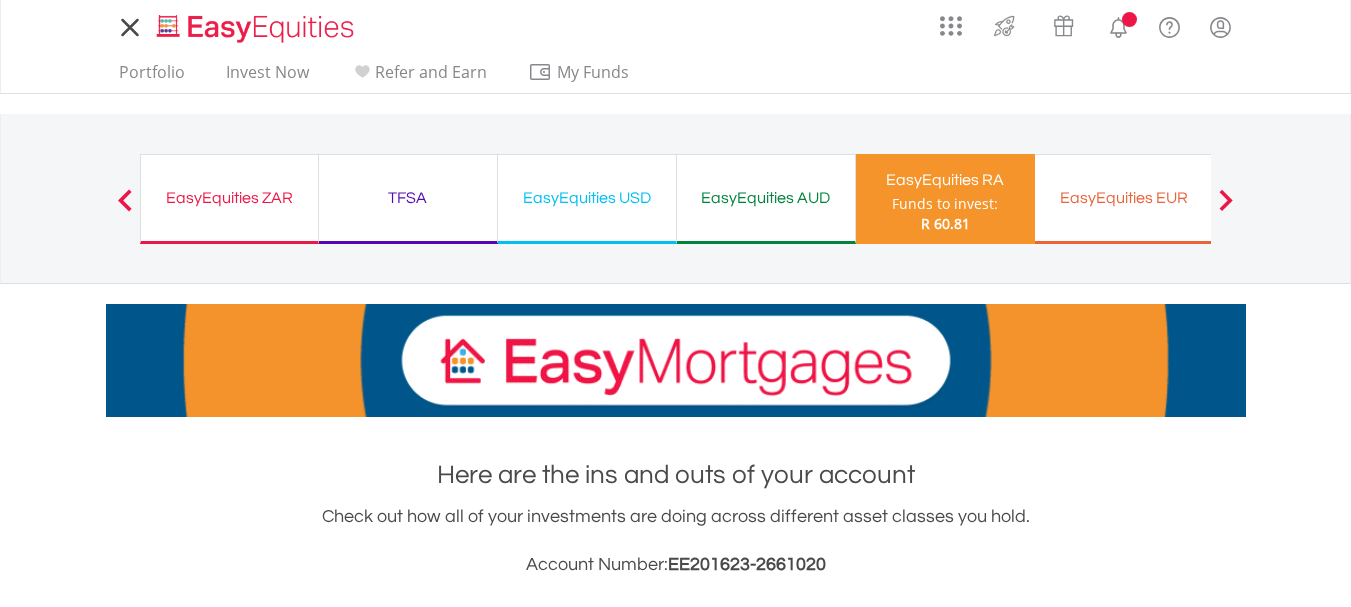 scroll, scrollTop: 0, scrollLeft: 0, axis: both 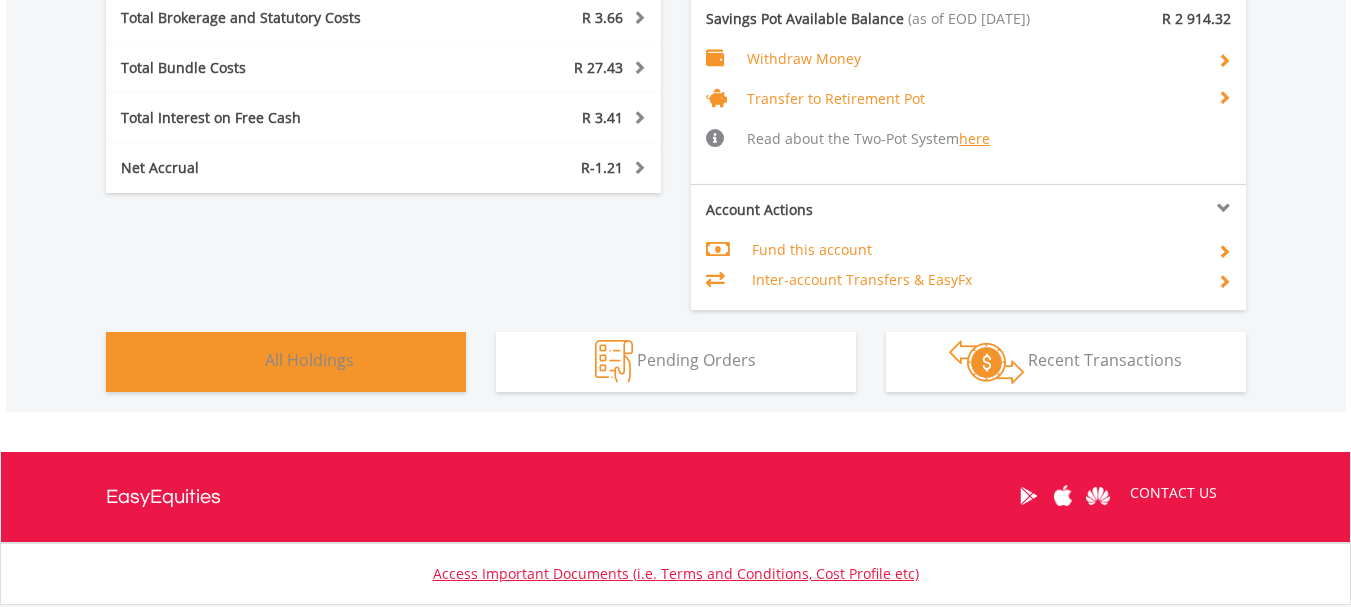 click at bounding box center (239, 361) 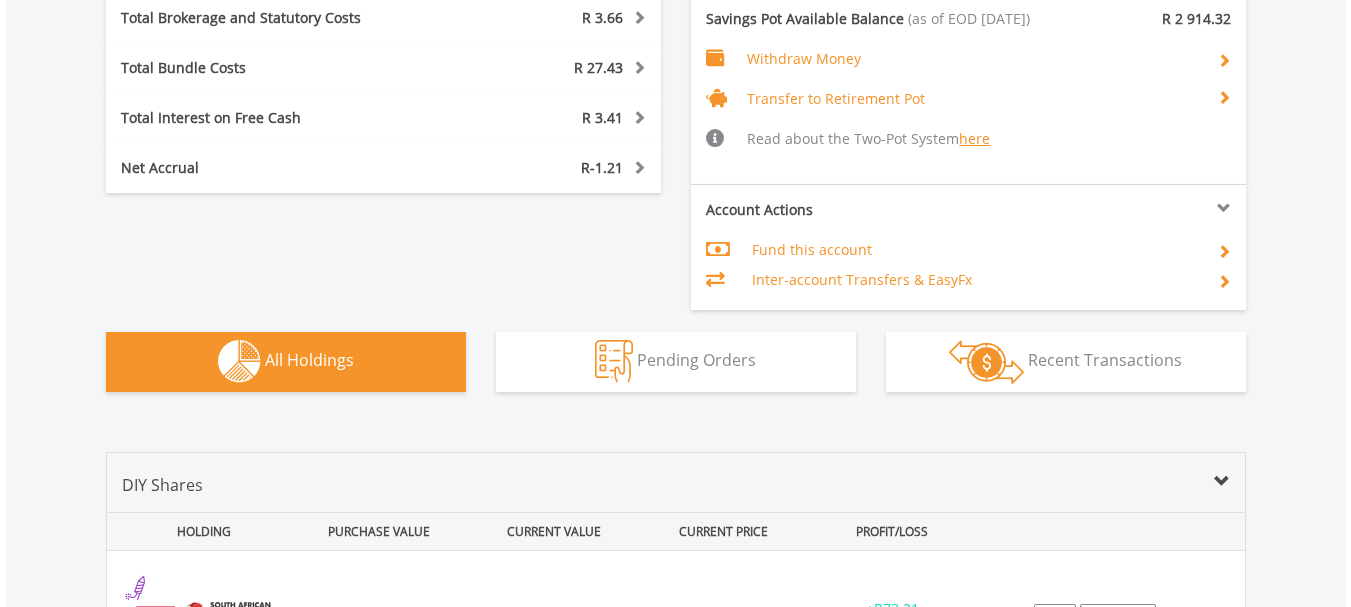 scroll, scrollTop: 1680, scrollLeft: 0, axis: vertical 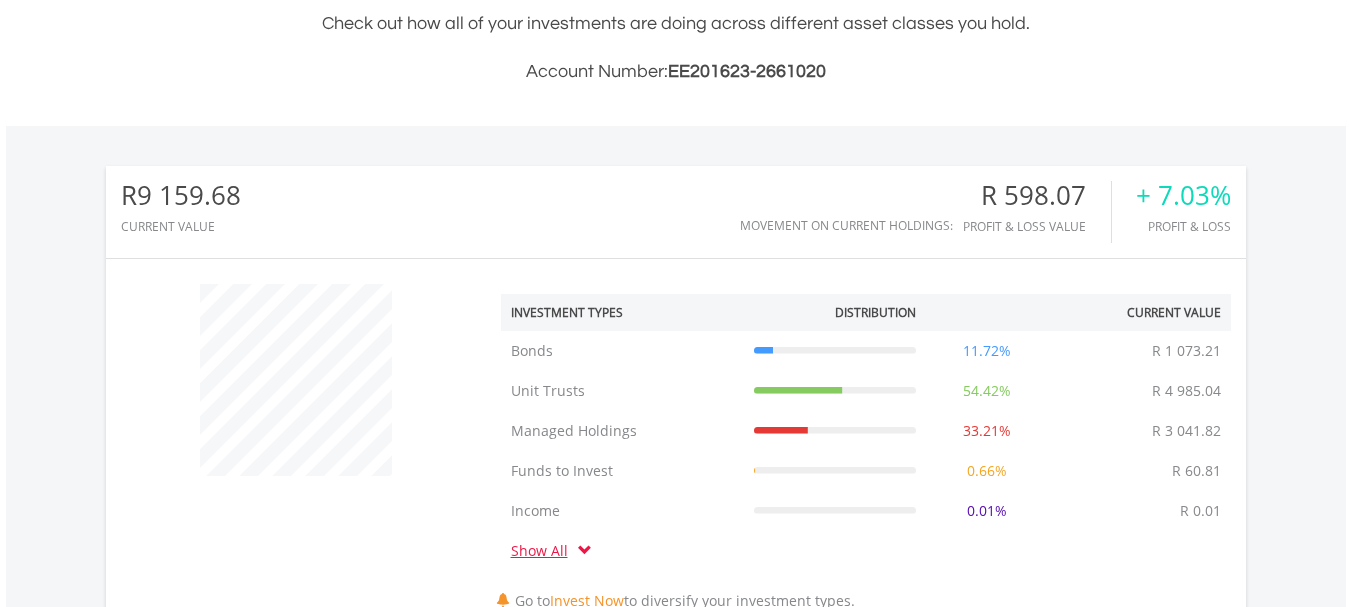 click on "R9 159.68
CURRENT VALUE
Movement on Current Holdings:
R 598.07
Profit & Loss Value
+ 7.03%
Profit & Loss
﻿
Investment Types" at bounding box center (676, 636) 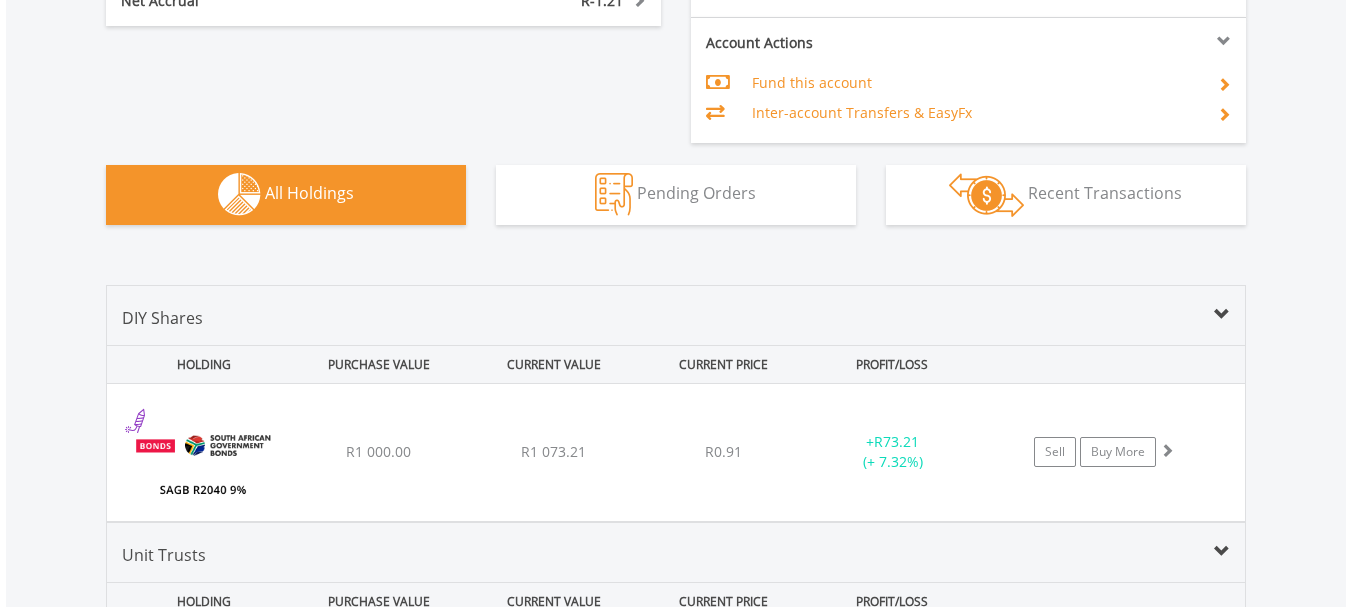scroll, scrollTop: 0, scrollLeft: 0, axis: both 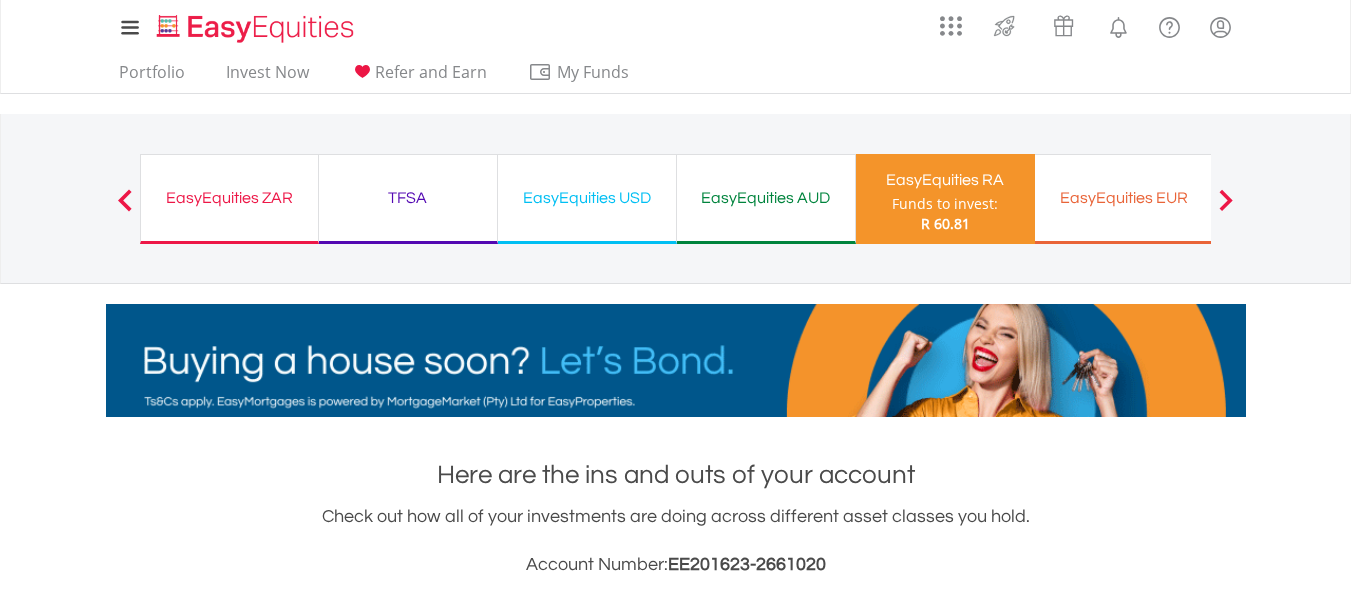 click on "EasyEquities EUR" at bounding box center [1124, 198] 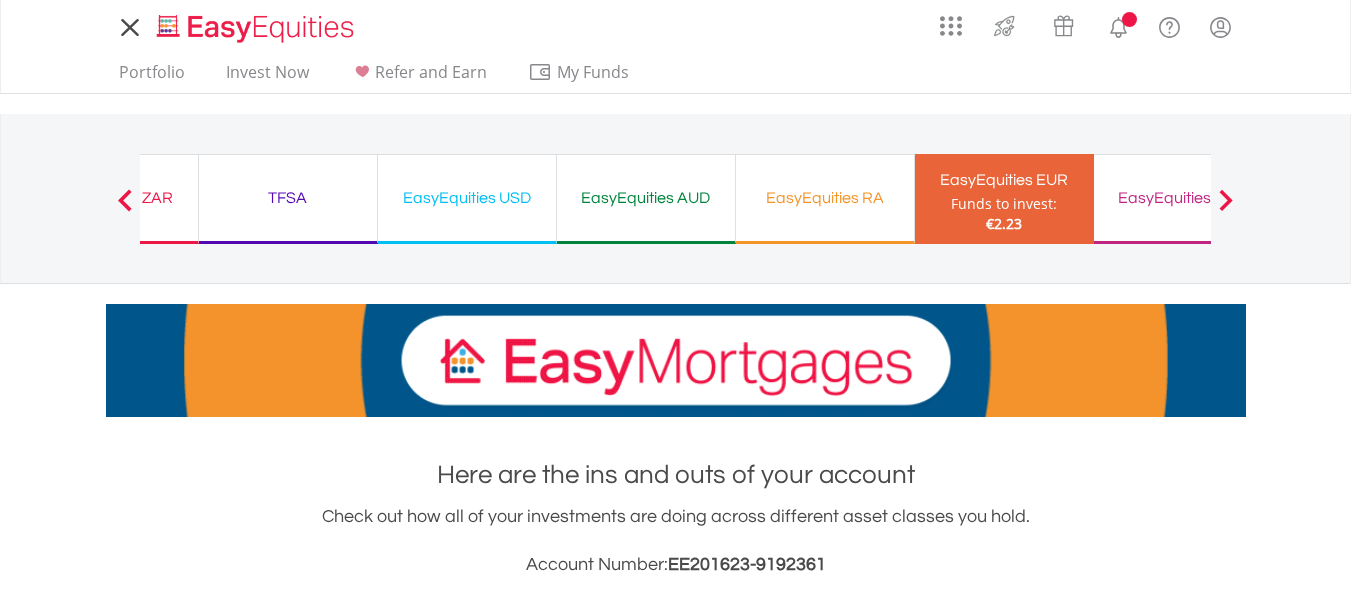 scroll, scrollTop: 0, scrollLeft: 0, axis: both 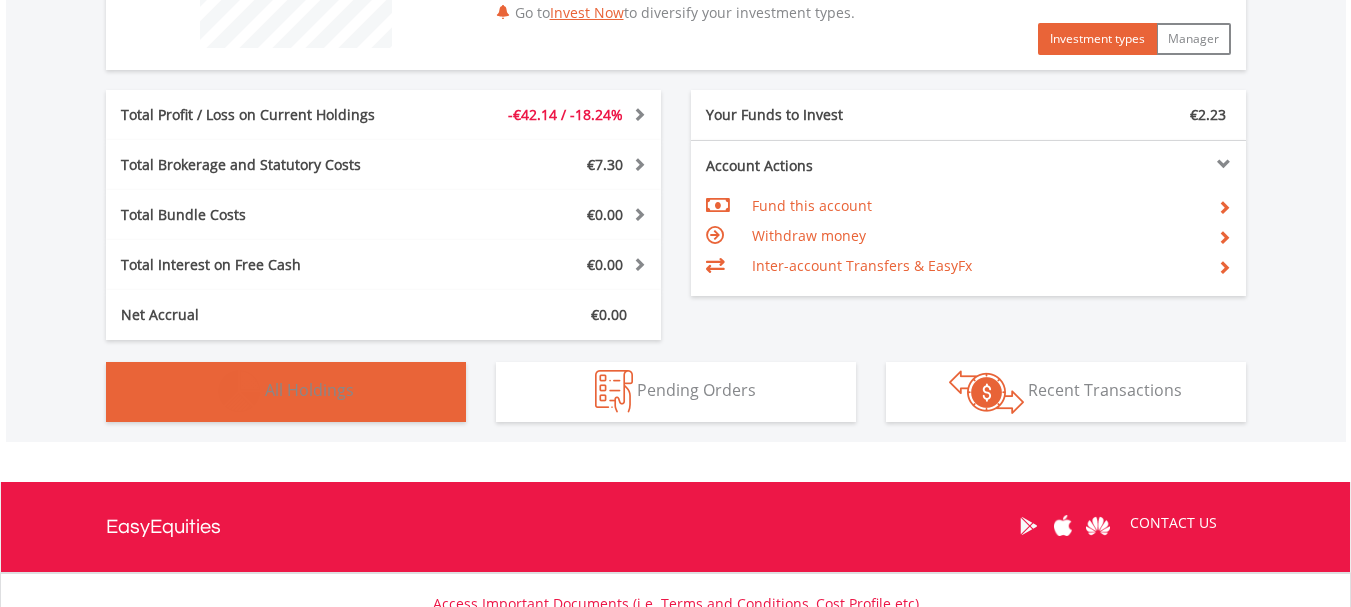 click on "Holdings
All Holdings" at bounding box center (286, 392) 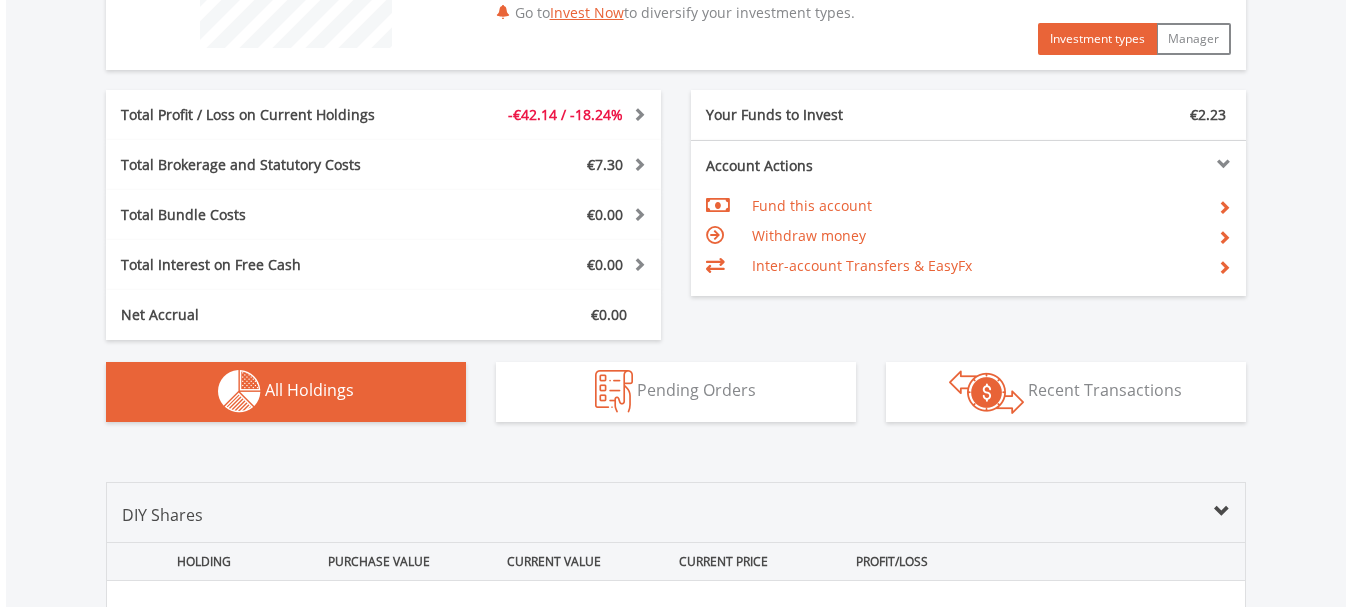 scroll, scrollTop: 1403, scrollLeft: 0, axis: vertical 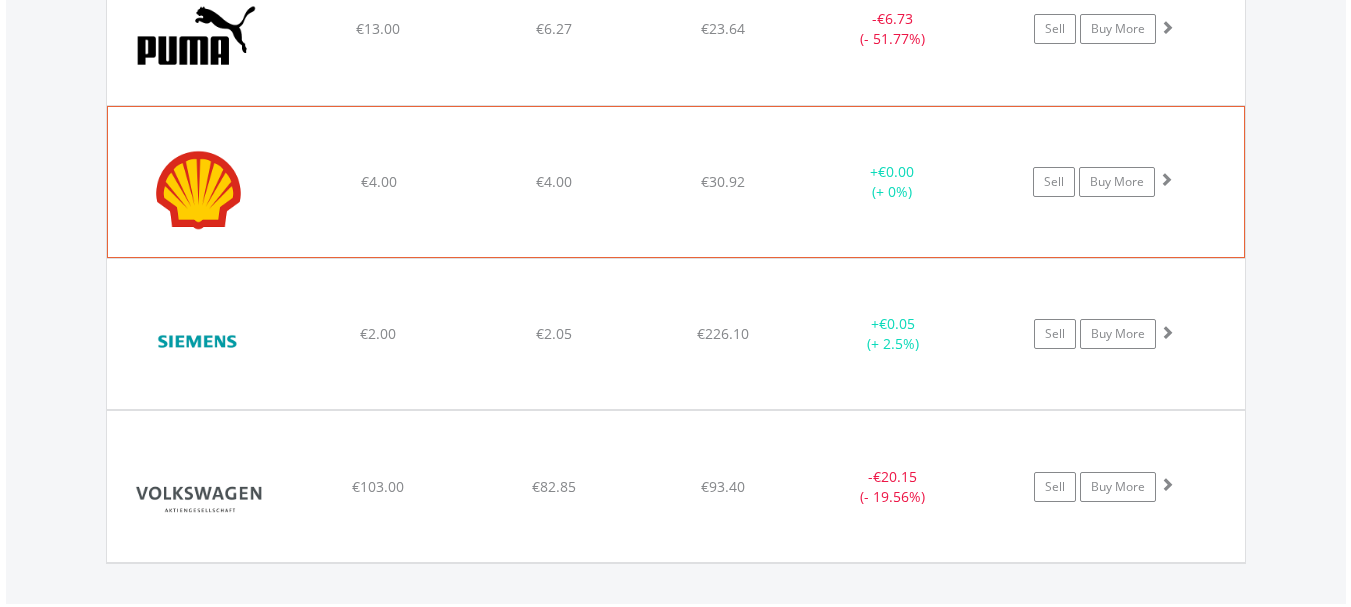 click at bounding box center (1166, 179) 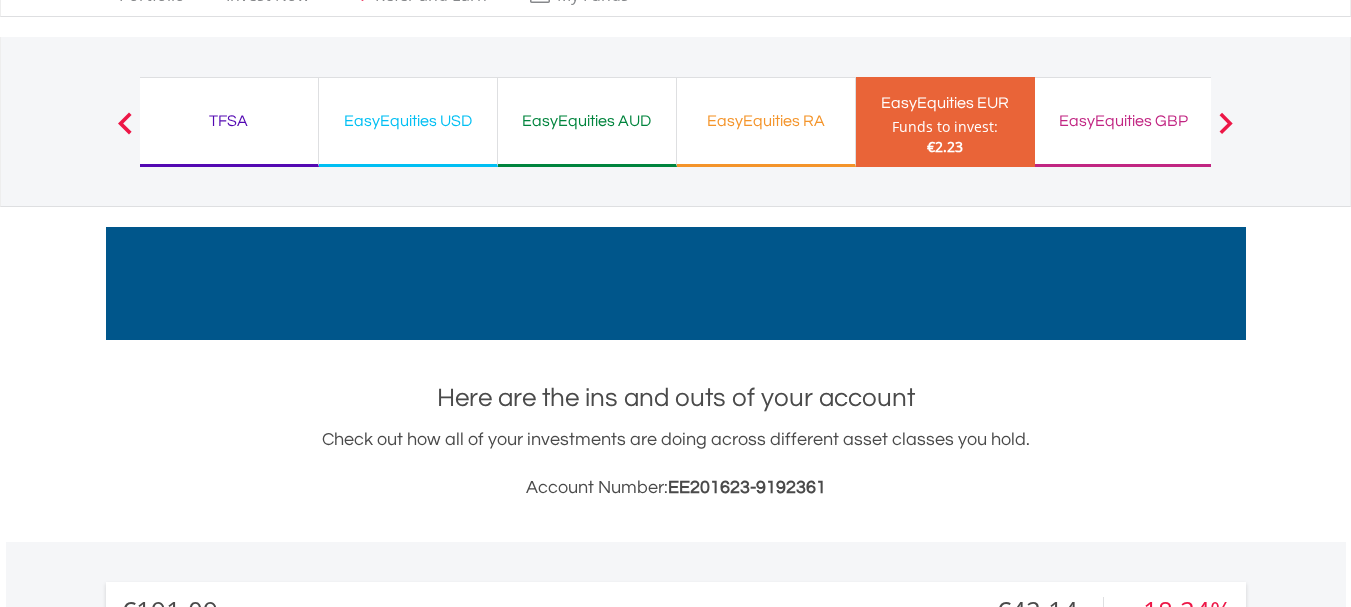 scroll, scrollTop: 28, scrollLeft: 0, axis: vertical 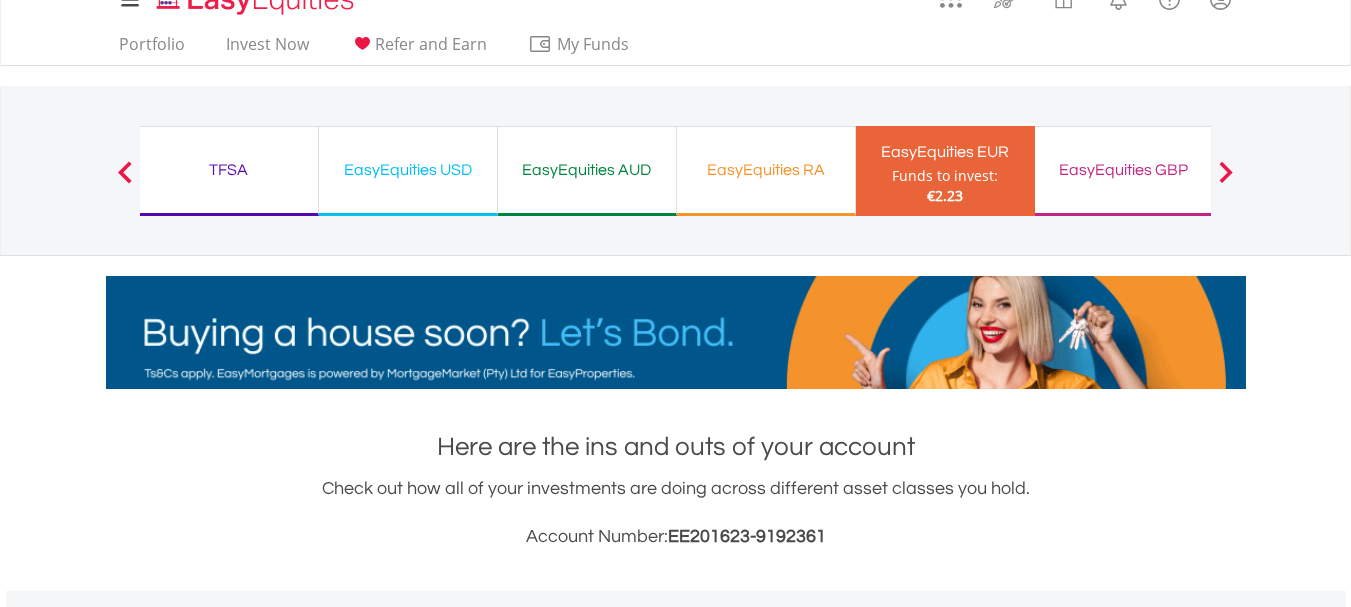 click on "EasyEquities GBP" at bounding box center (1124, 170) 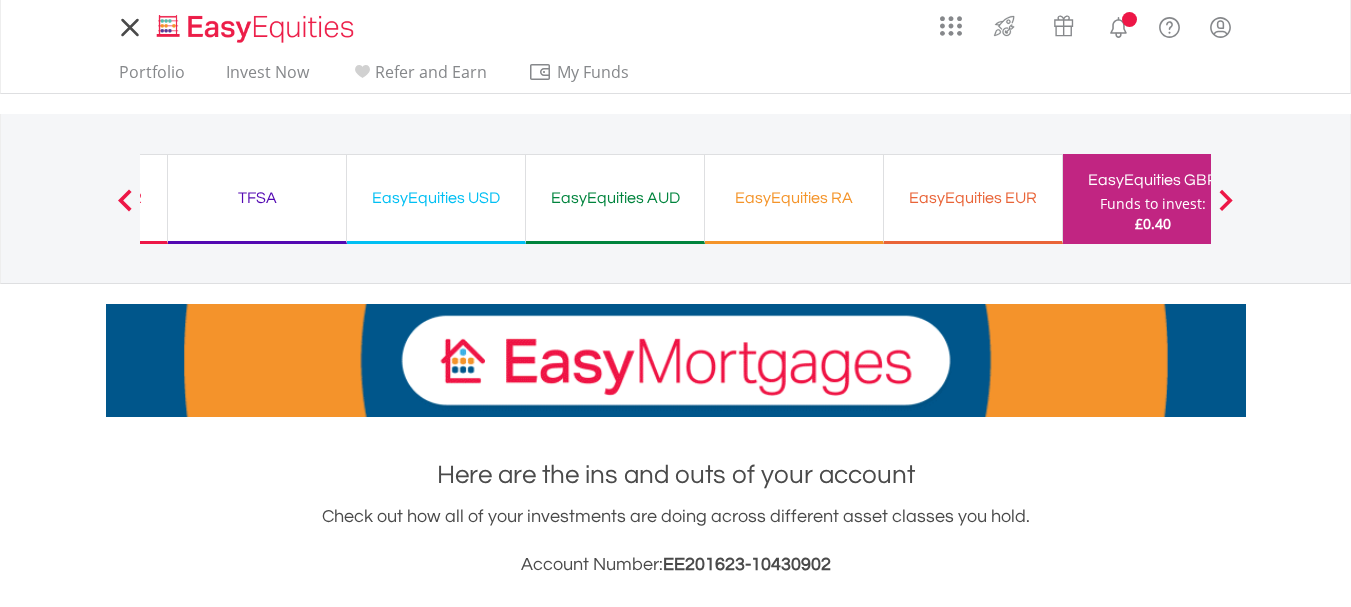 scroll, scrollTop: 0, scrollLeft: 0, axis: both 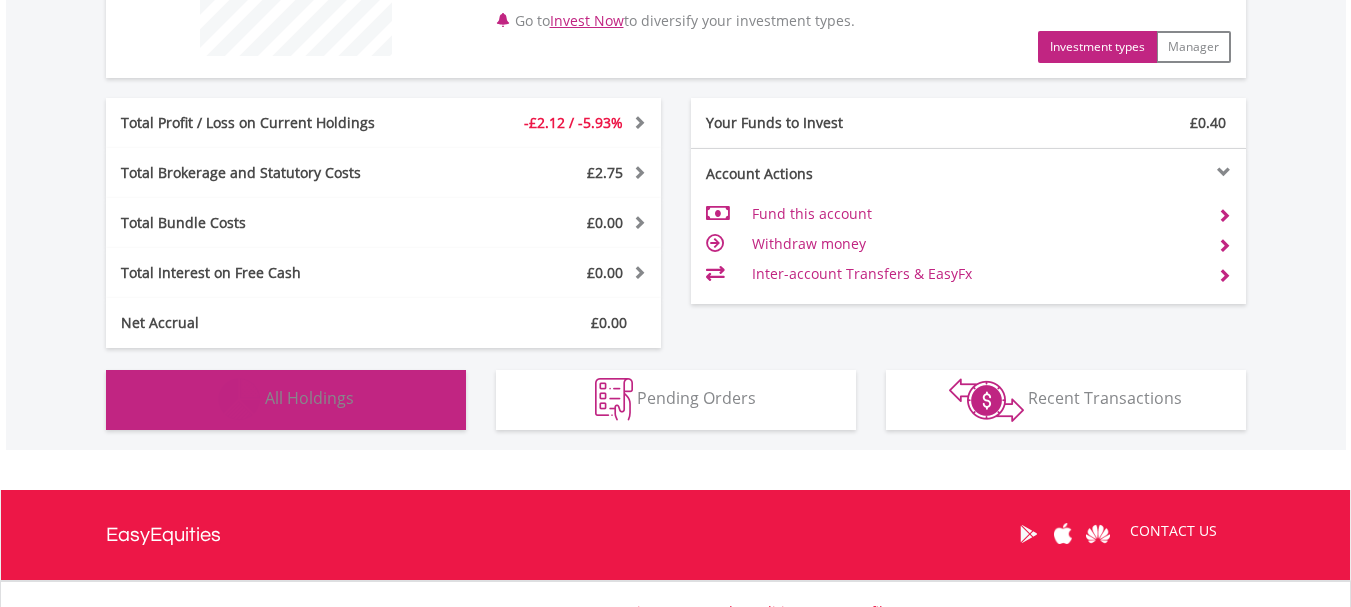 click on "Holdings
All Holdings" at bounding box center [286, 400] 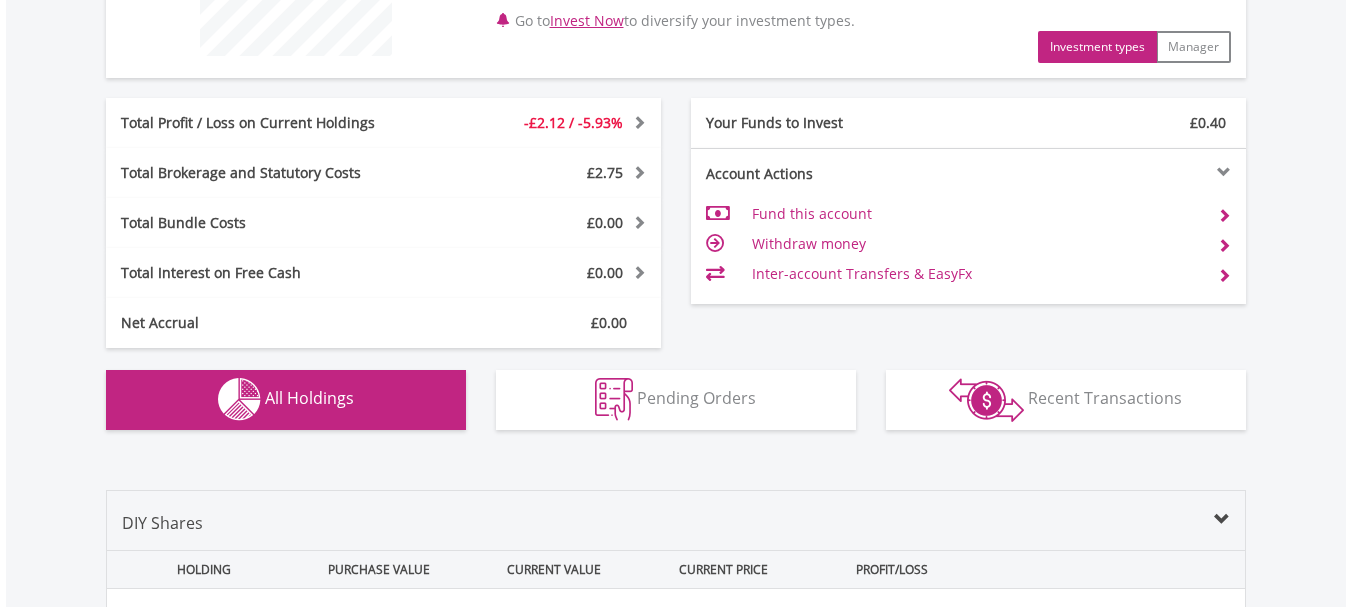 scroll, scrollTop: 1403, scrollLeft: 0, axis: vertical 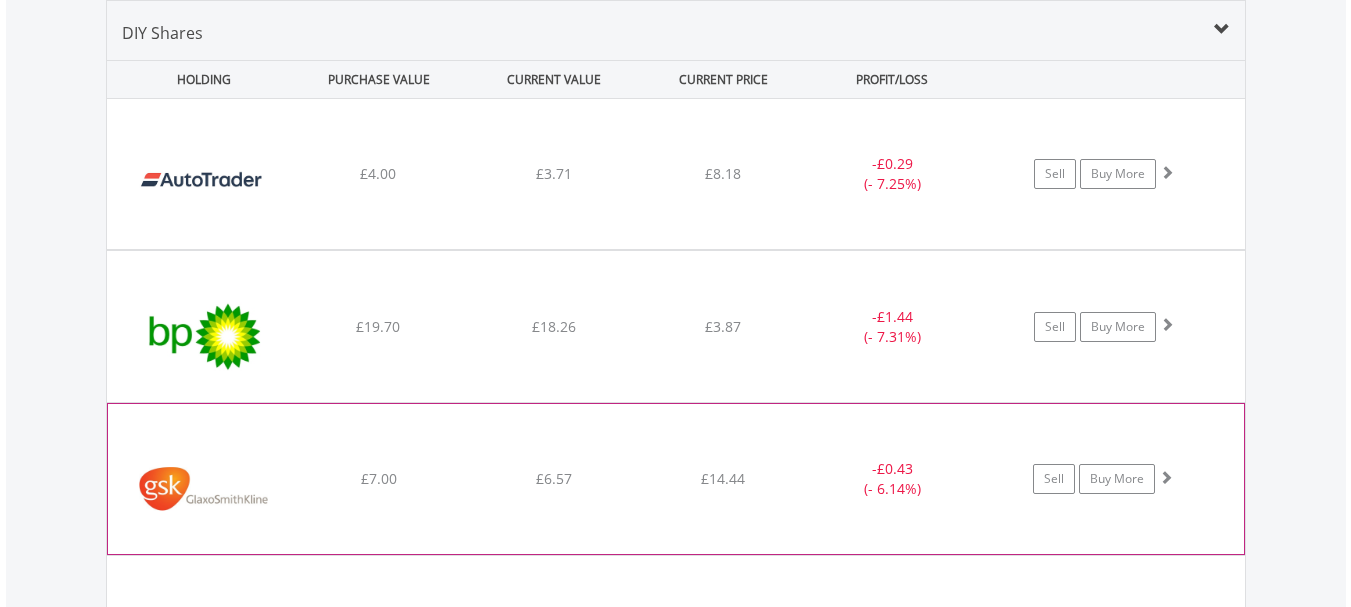 drag, startPoint x: 357, startPoint y: 408, endPoint x: 357, endPoint y: 430, distance: 22 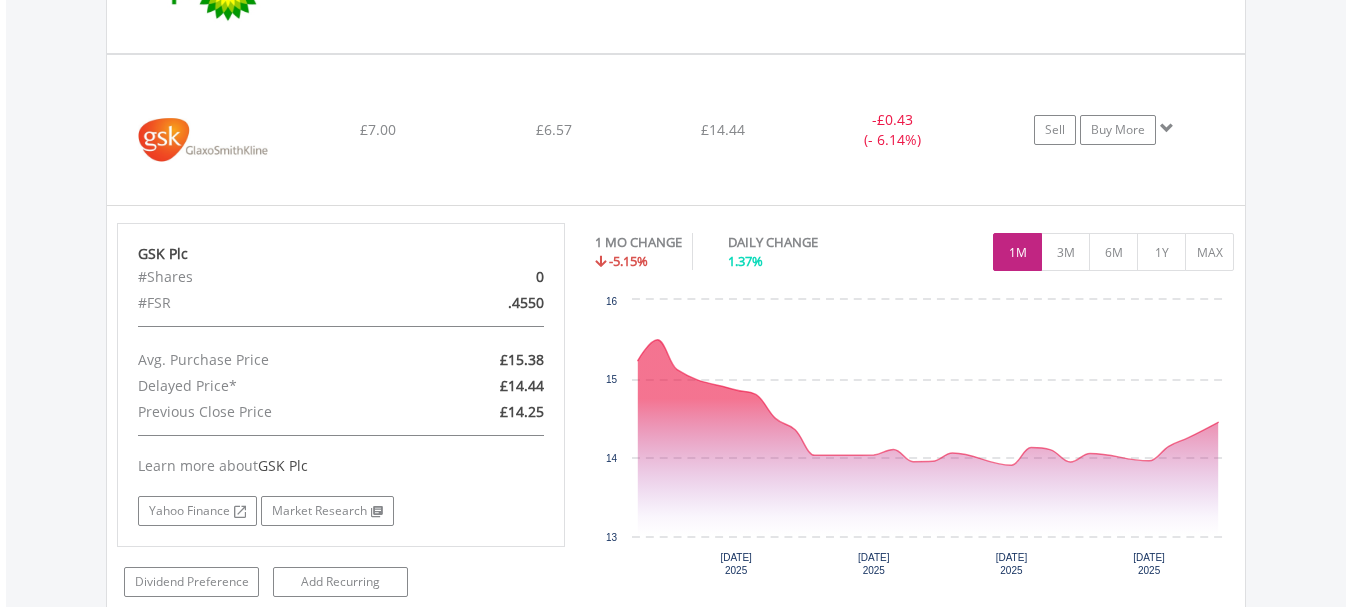 scroll, scrollTop: 1747, scrollLeft: 0, axis: vertical 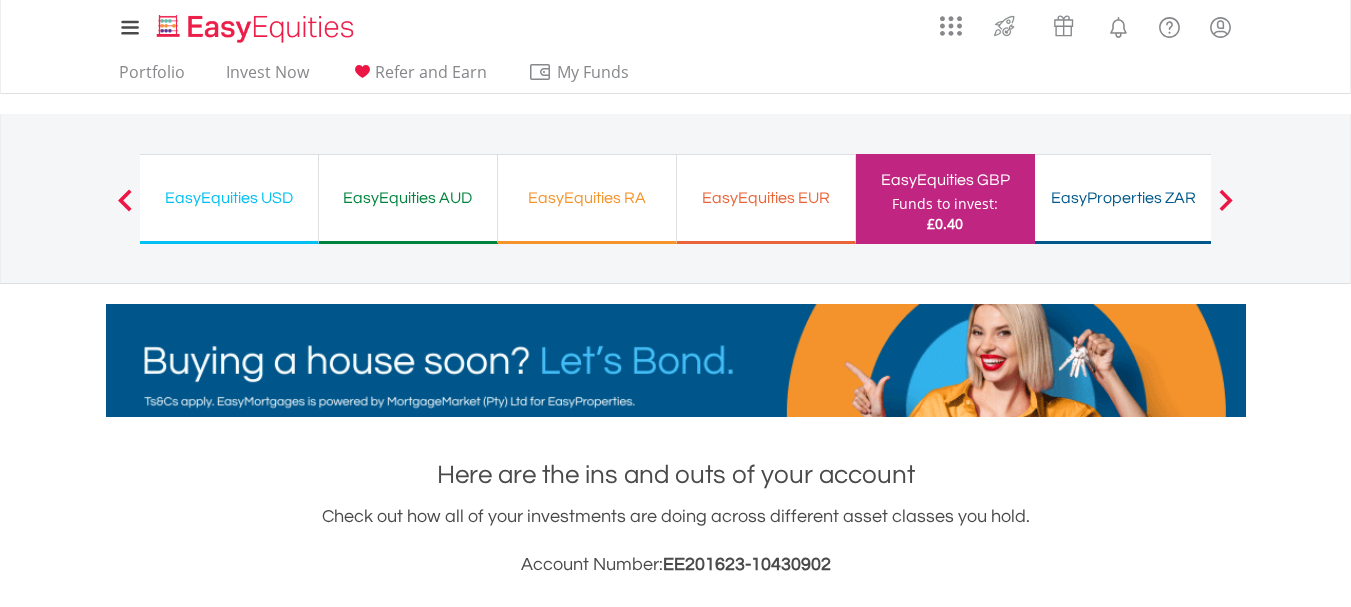click on "EasyProperties ZAR" at bounding box center (1124, 198) 